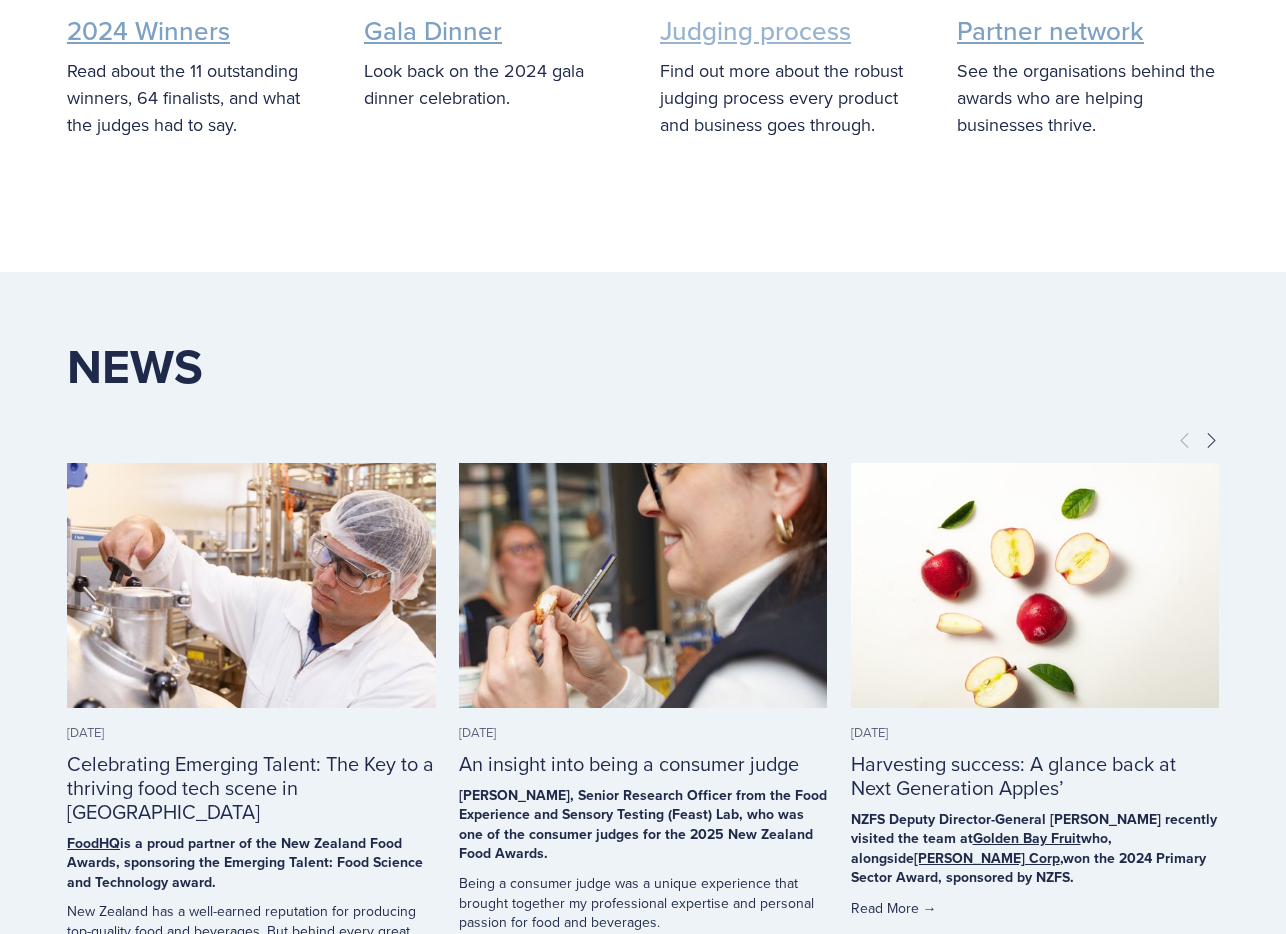 scroll, scrollTop: 2500, scrollLeft: 0, axis: vertical 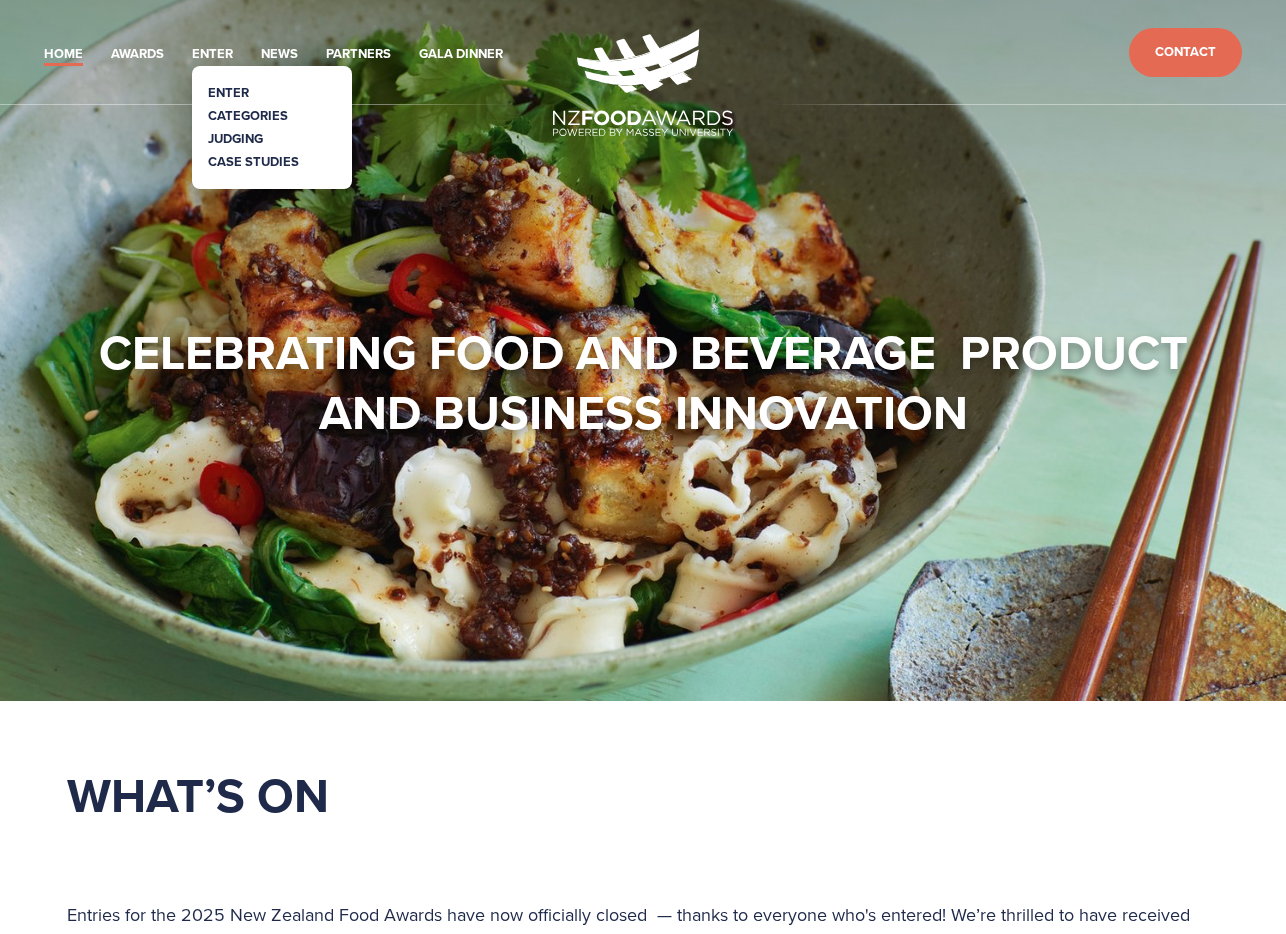 click on "Categories" at bounding box center [248, 115] 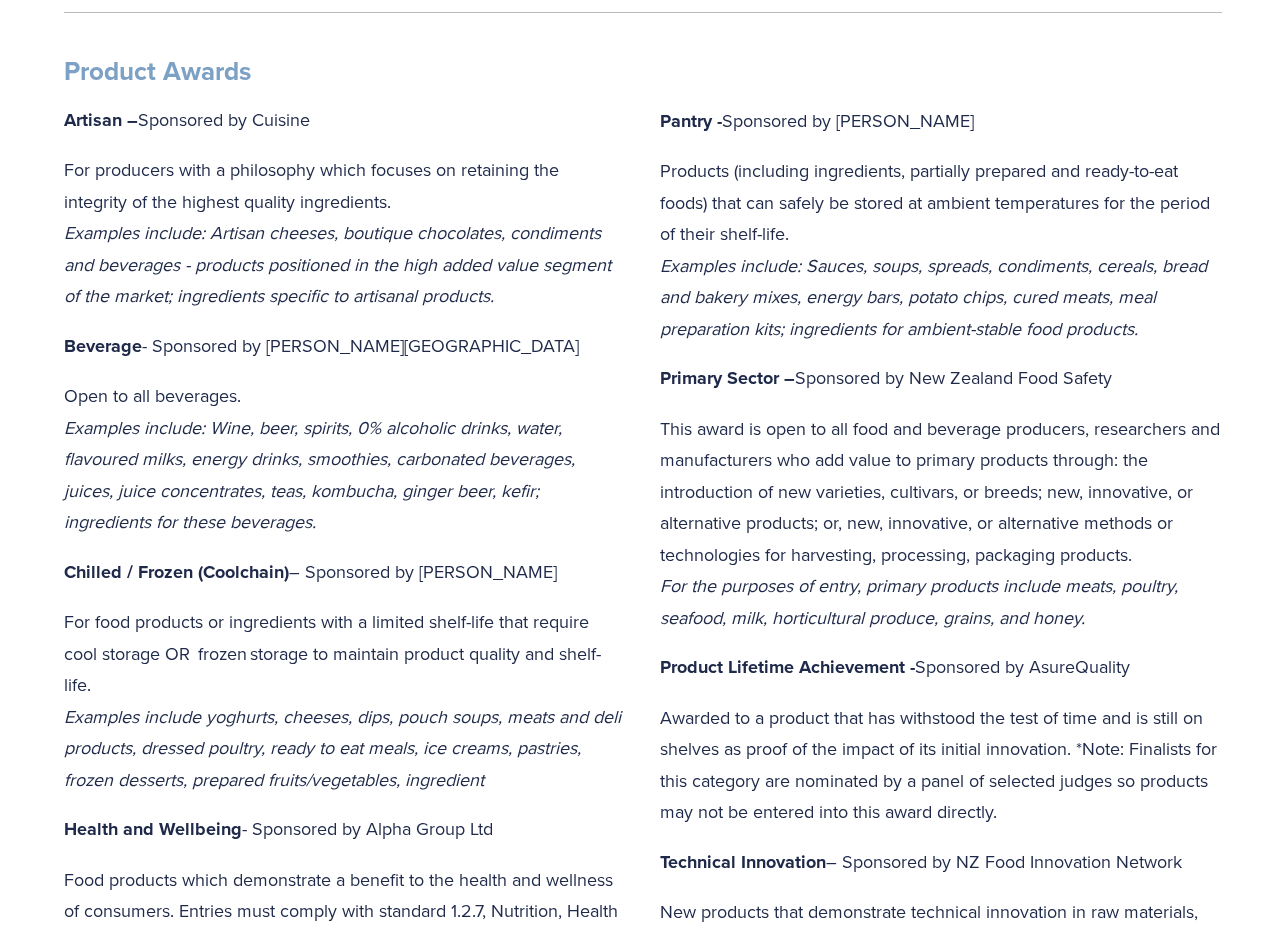scroll, scrollTop: 900, scrollLeft: 0, axis: vertical 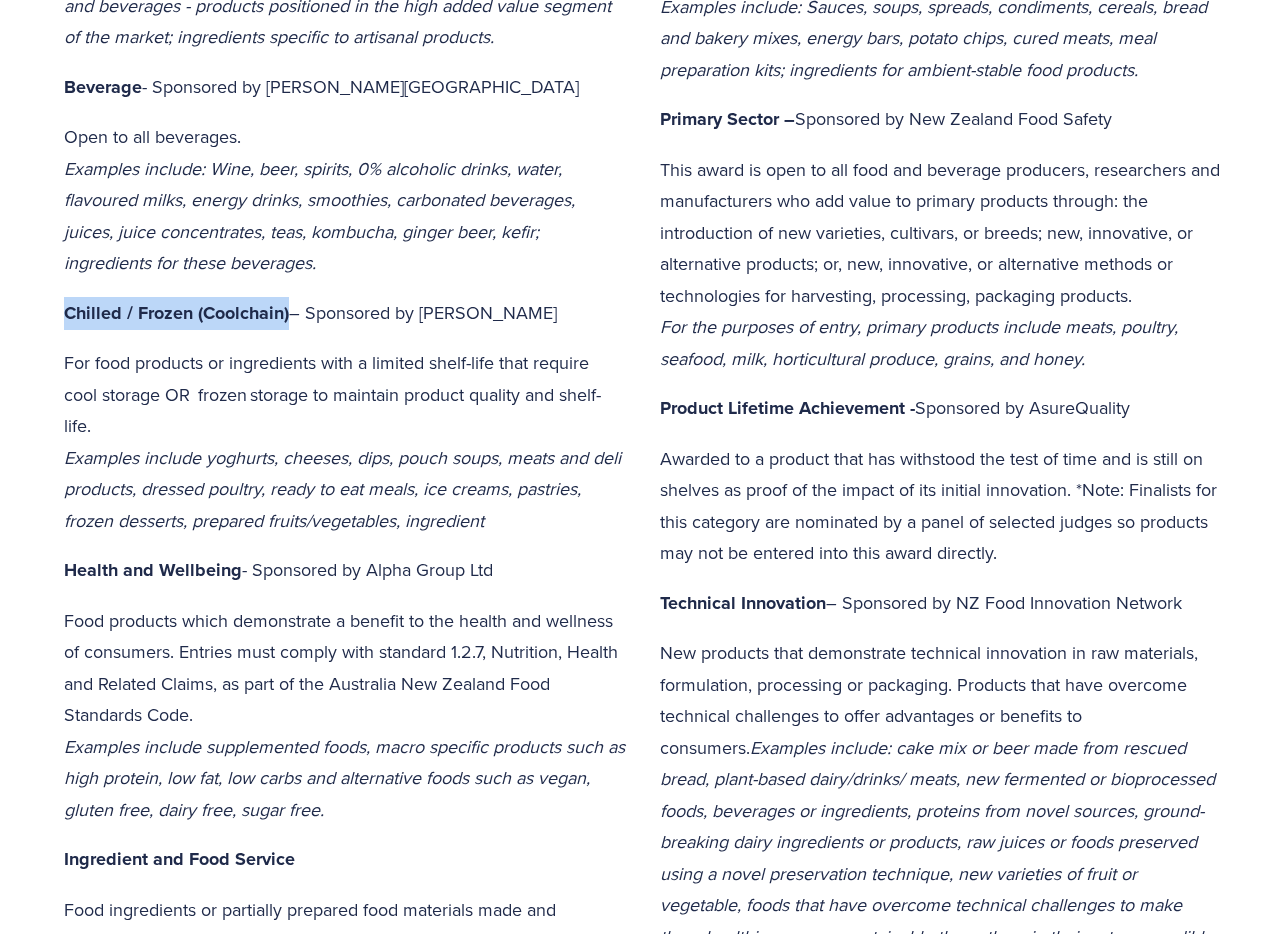 drag, startPoint x: 62, startPoint y: 324, endPoint x: 287, endPoint y: 321, distance: 225.02 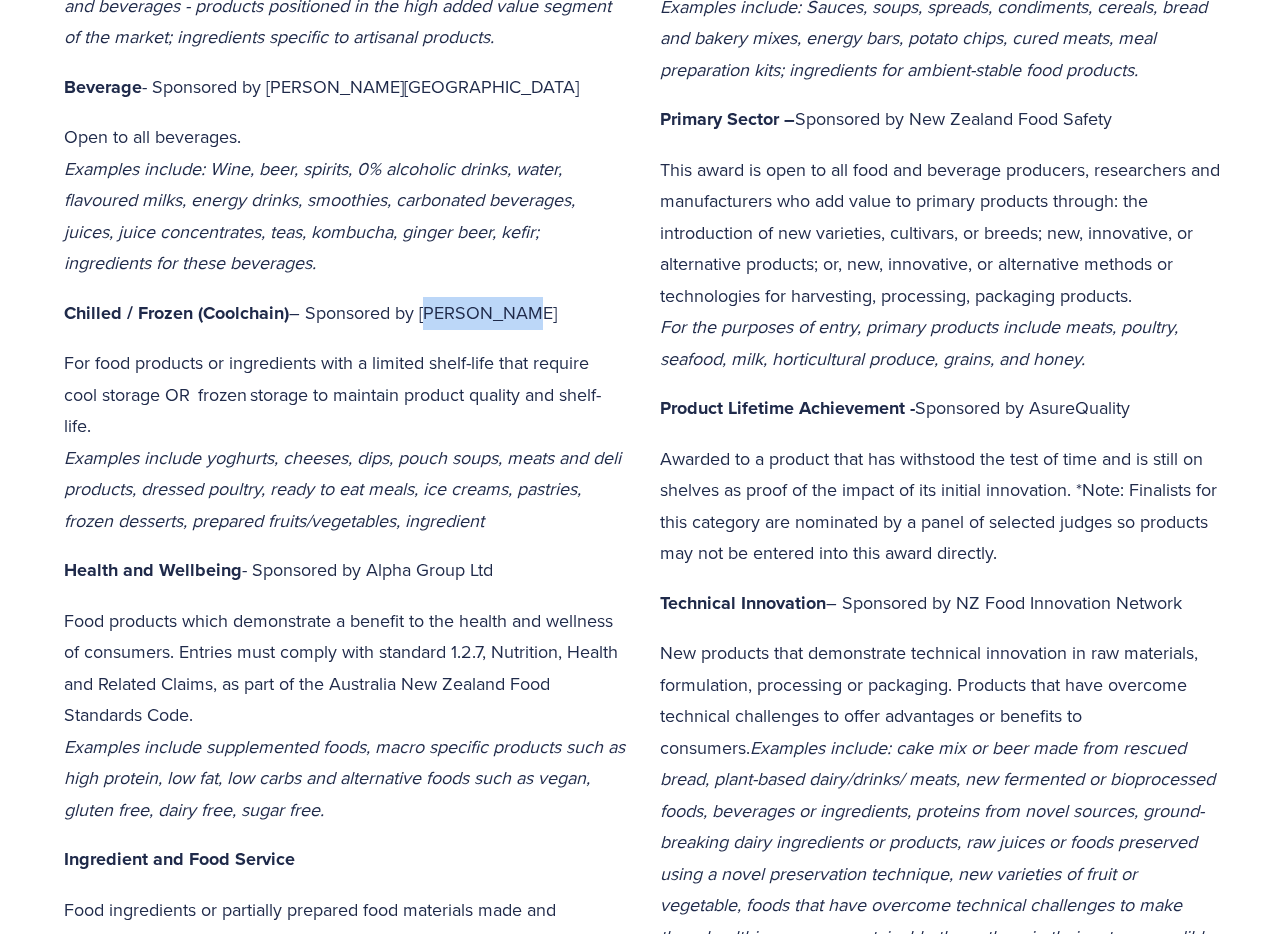 drag, startPoint x: 426, startPoint y: 309, endPoint x: 525, endPoint y: 314, distance: 99.12618 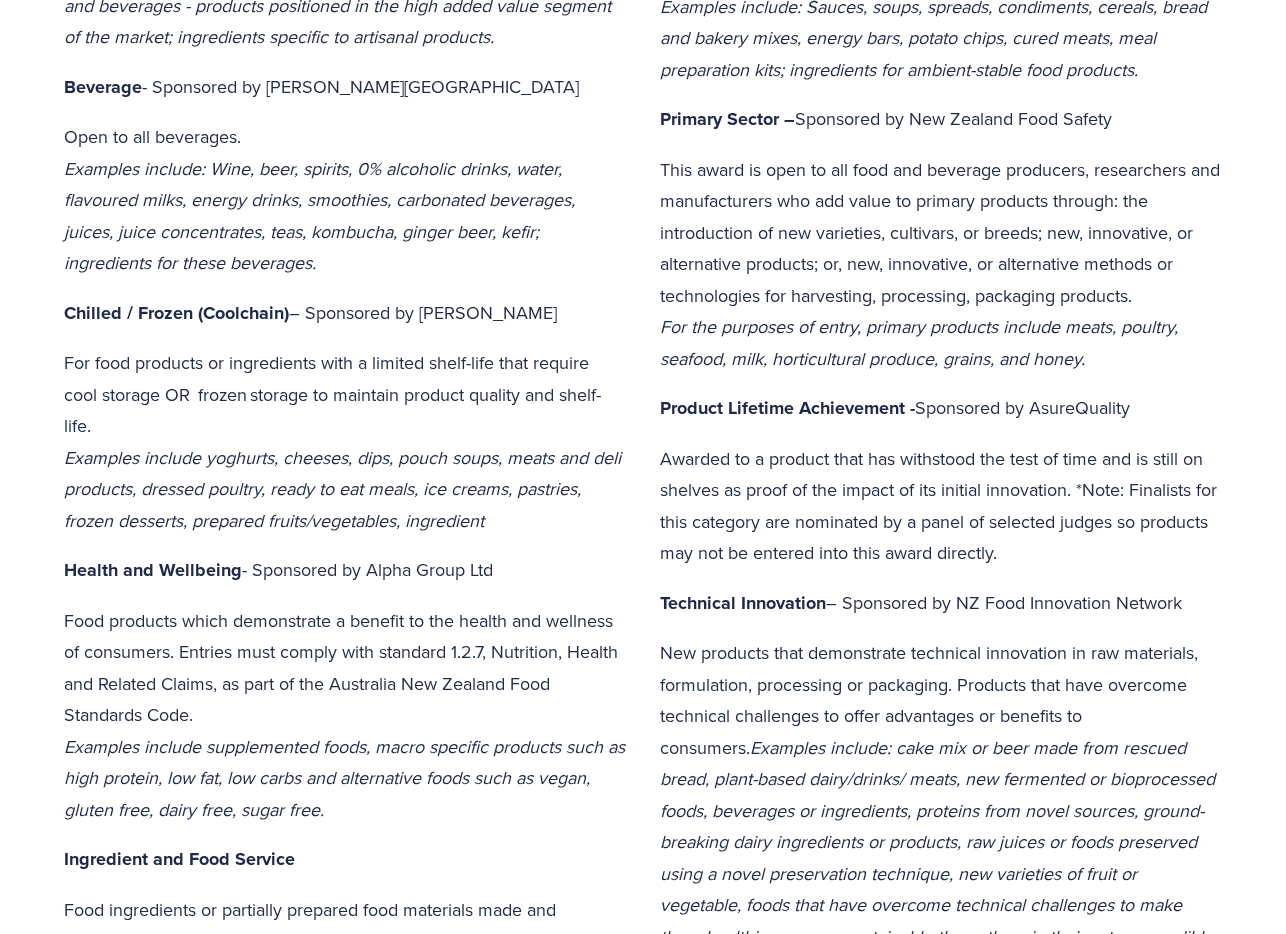 click on "Product Awards Artisan –  Sponsored by Cuisine For producers with a philosophy which focuses on retaining the integrity of the highest quality ingredients.  Examples include: Artisan cheeses, boutique chocolates, condiments and beverages - products positioned in the high added value segment of the market; ingredients specific to artisanal products. Beverage  - Sponsored by Massey University Open to all beverages.  Examples include: Wine, beer, spirits, 0% alcoholic drinks, water, flavoured milks, energy drinks, smoothies, carbonated beverages, juices, juice concentrates, teas, kombucha, ginger beer, kefir; ingredients for these beverages. Chilled / Frozen (Coolchain)  – Sponsored by Woolworths For food products or ingredients with a limited shelf-life that require cool storage OR    frozen    storage to maintain product quality and shelf-life.   Health and Wellbeing  - Sponsored by Alpha Group Ltd     Ingredient and Food Service" at bounding box center (345, 502) 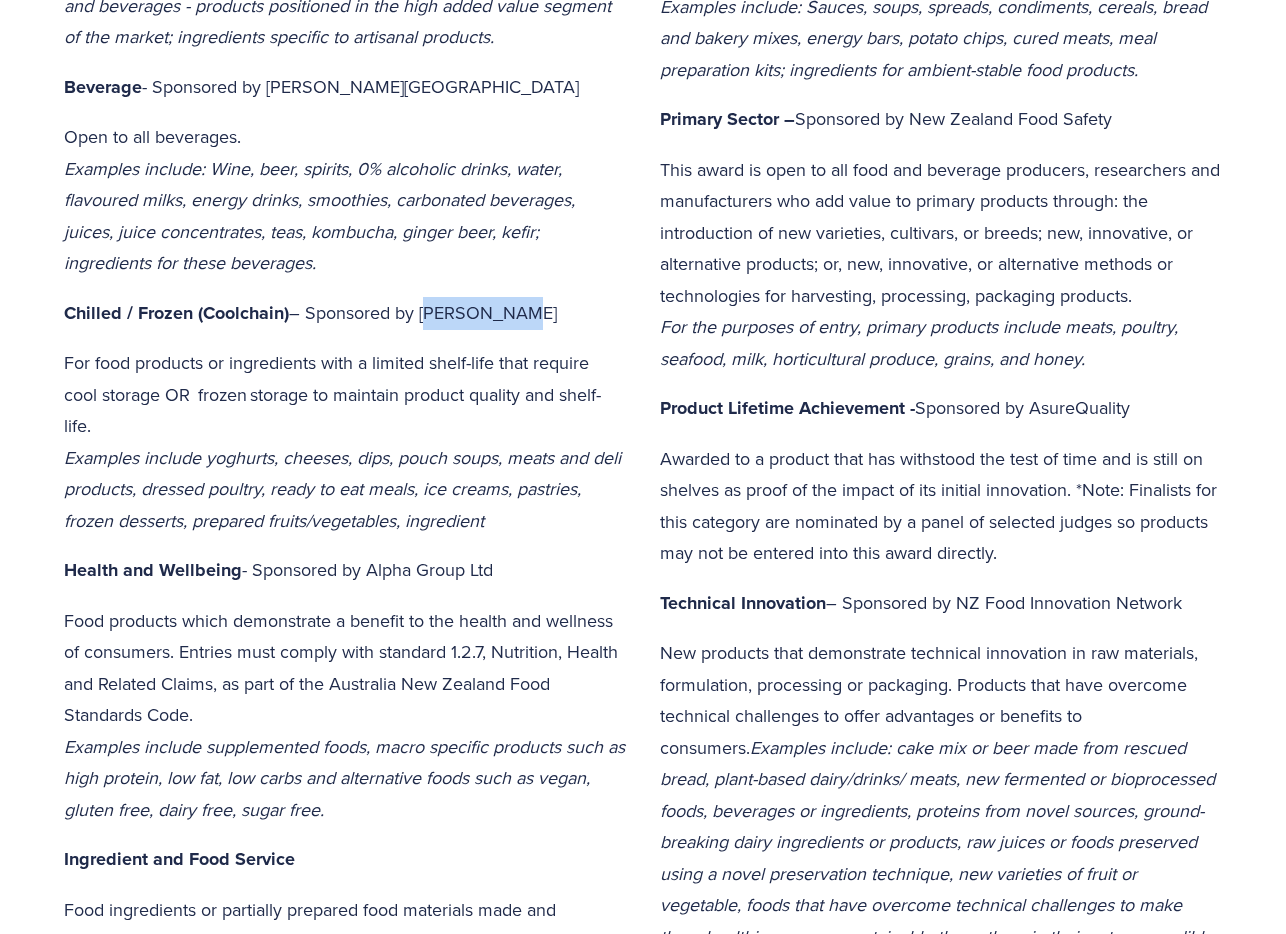 drag, startPoint x: 520, startPoint y: 324, endPoint x: 430, endPoint y: 319, distance: 90.13878 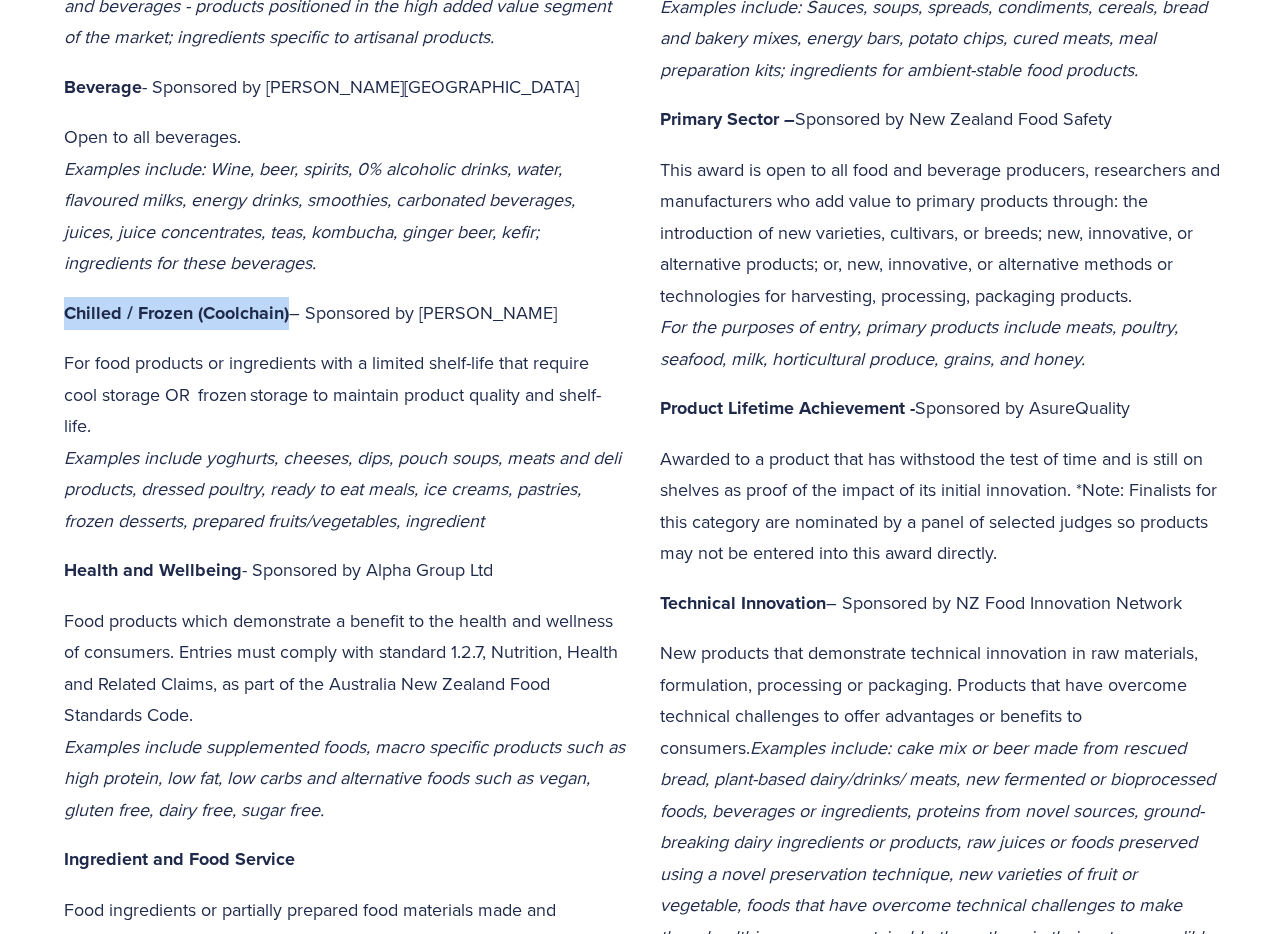 drag, startPoint x: 67, startPoint y: 311, endPoint x: 290, endPoint y: 309, distance: 223.00897 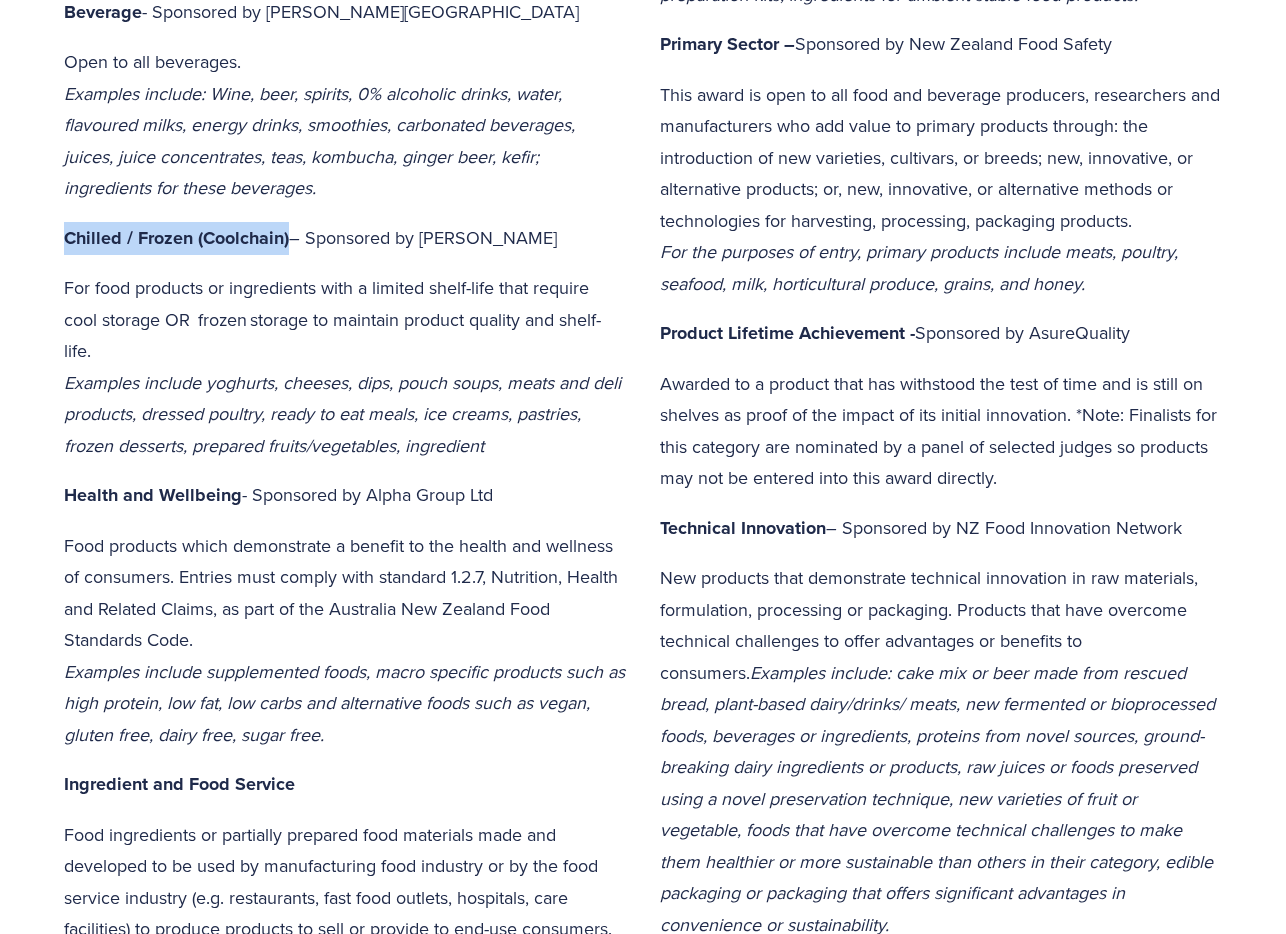 scroll, scrollTop: 1100, scrollLeft: 0, axis: vertical 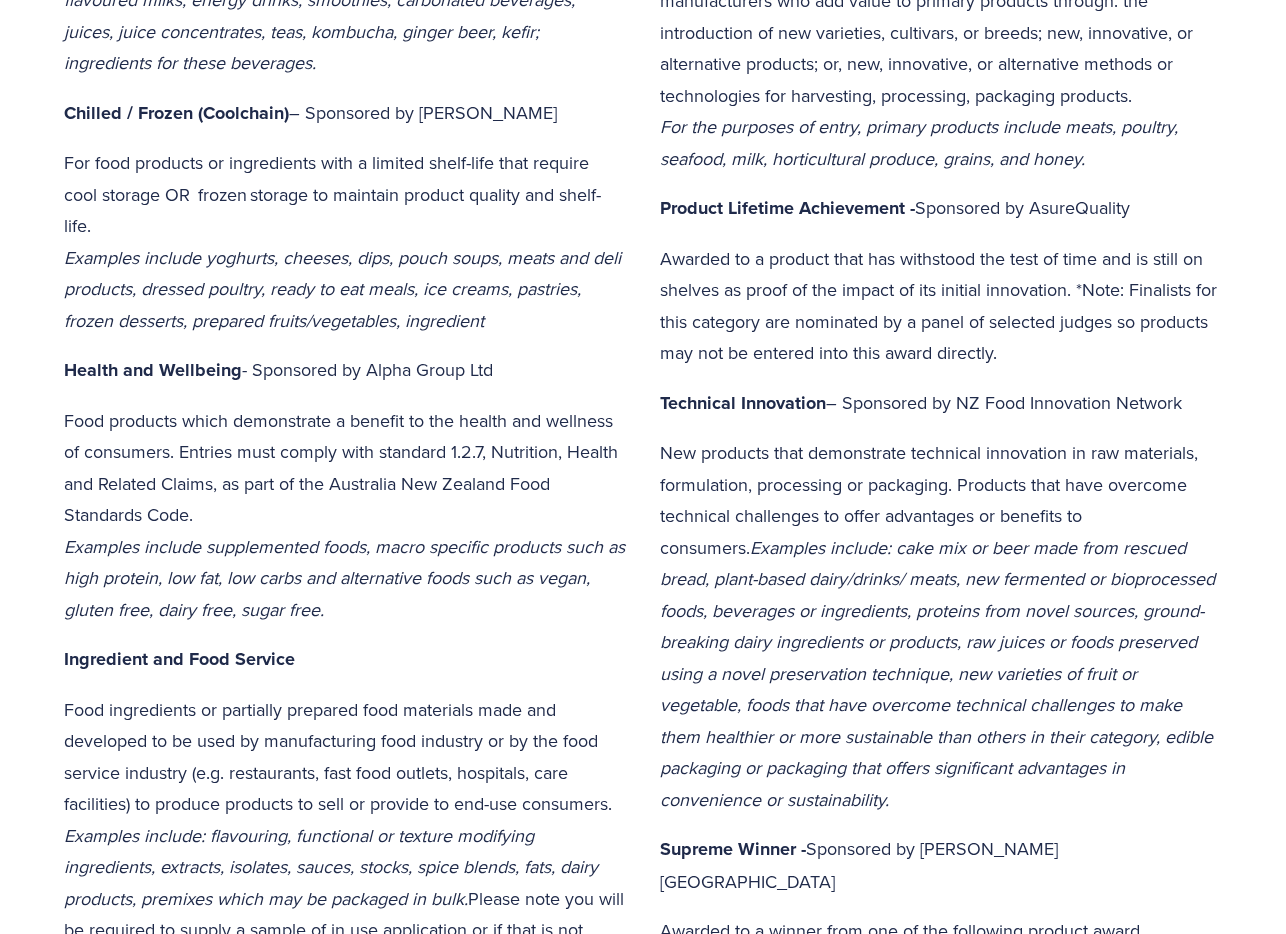 drag, startPoint x: 42, startPoint y: 404, endPoint x: 76, endPoint y: 370, distance: 48.08326 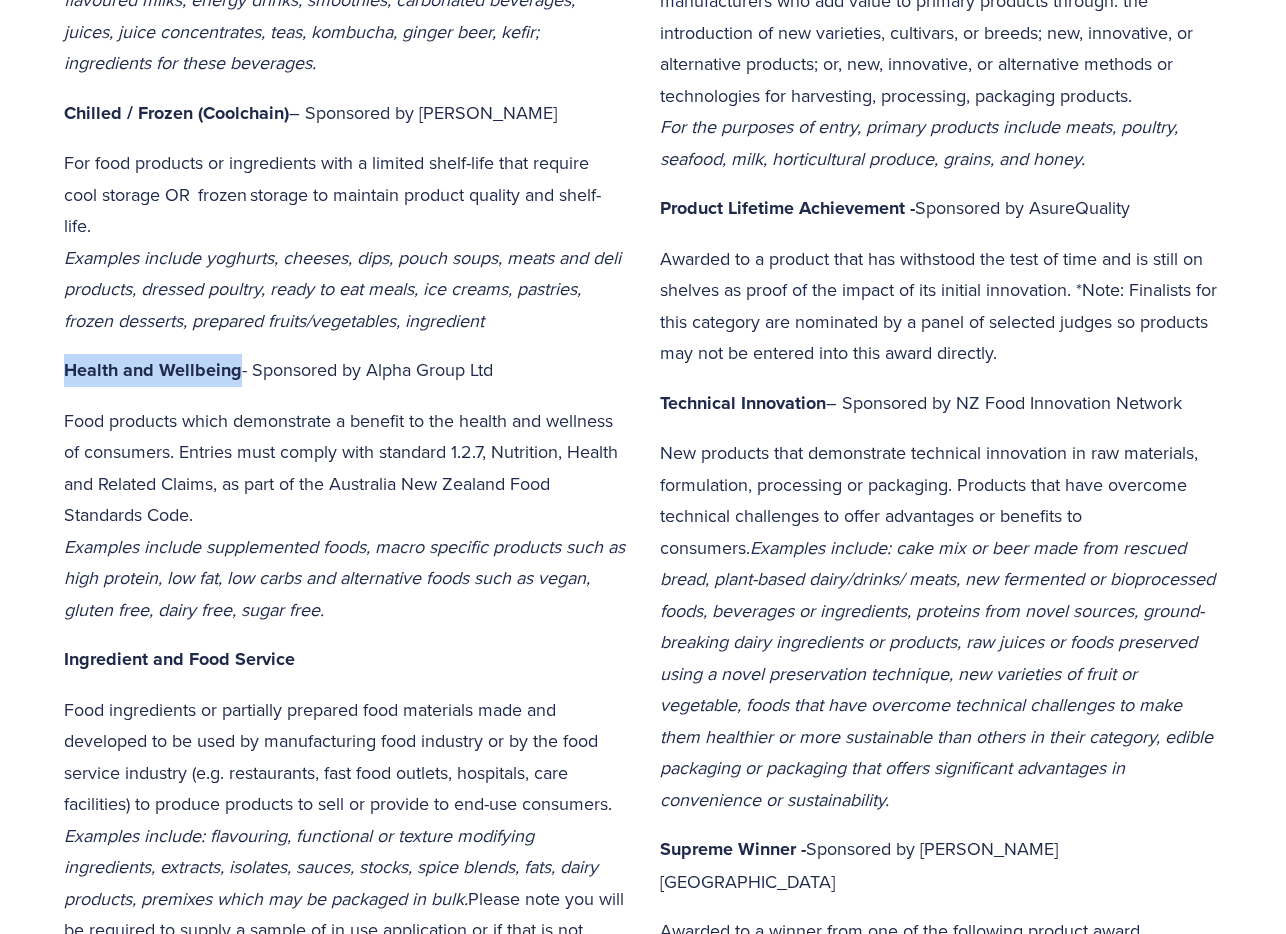 drag, startPoint x: 64, startPoint y: 366, endPoint x: 237, endPoint y: 374, distance: 173.18488 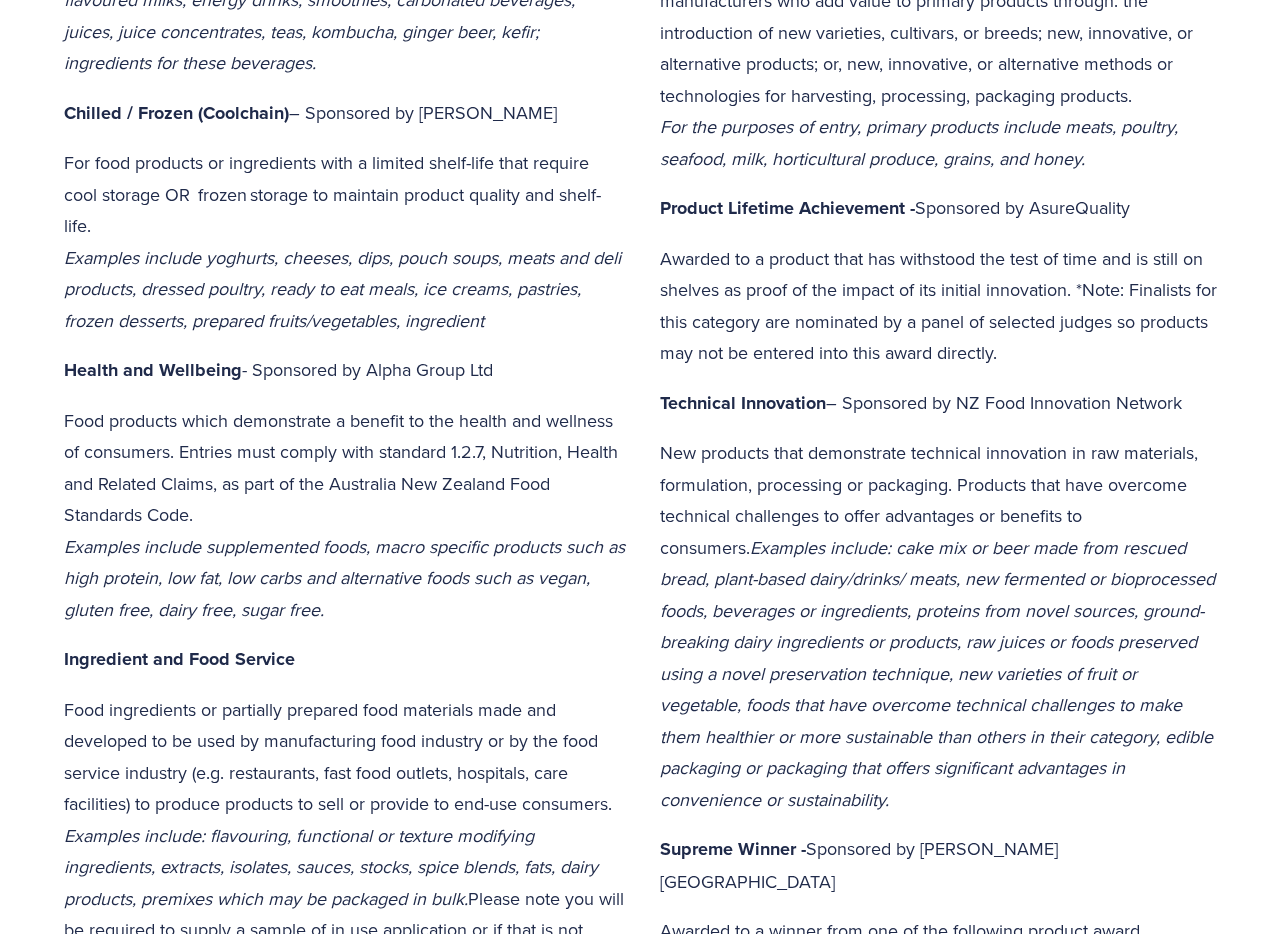 click on "Health and Wellbeing  - Sponsored by Alpha Group Ltd" at bounding box center [345, 370] 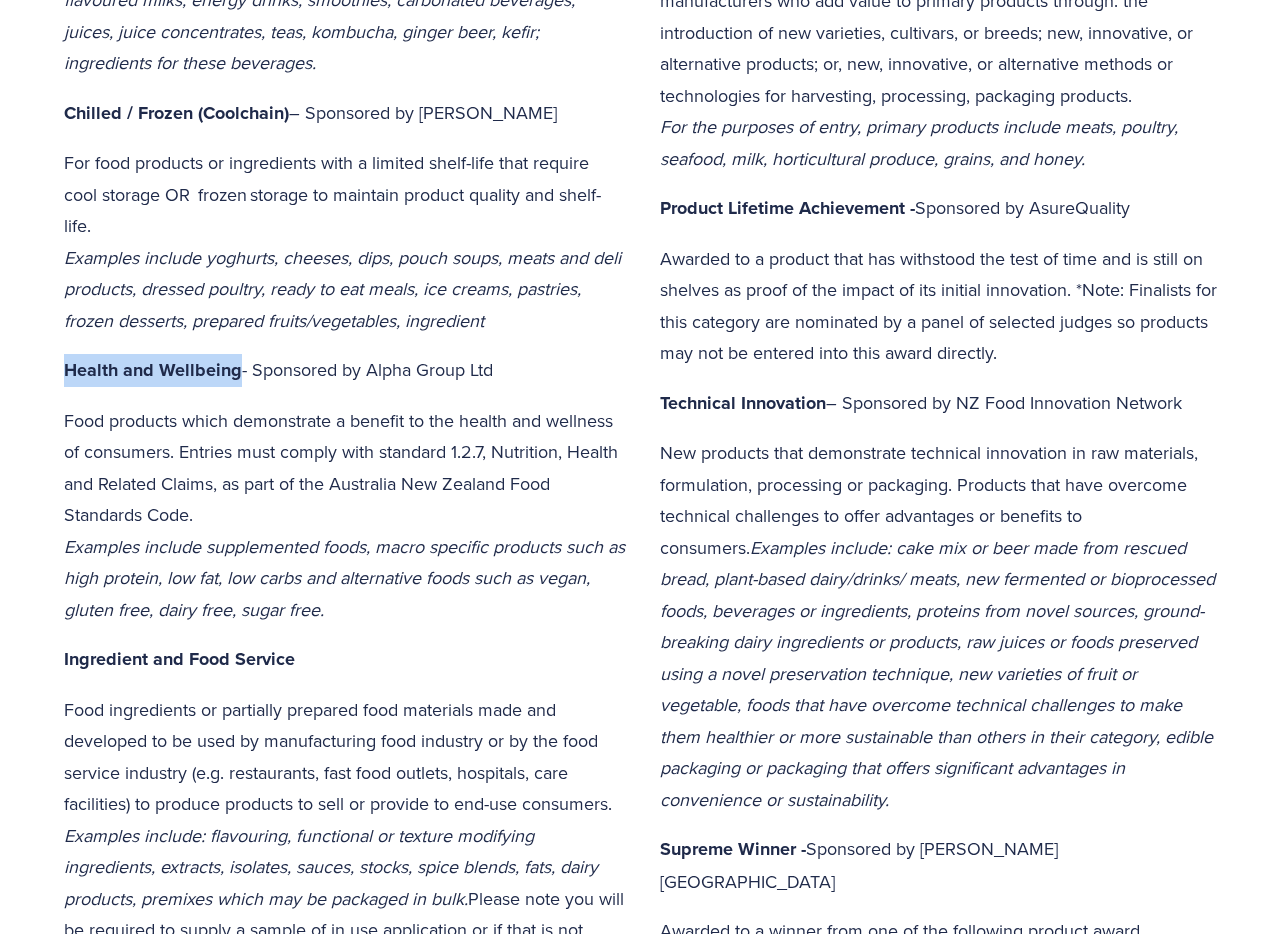 drag, startPoint x: 237, startPoint y: 370, endPoint x: 37, endPoint y: 379, distance: 200.2024 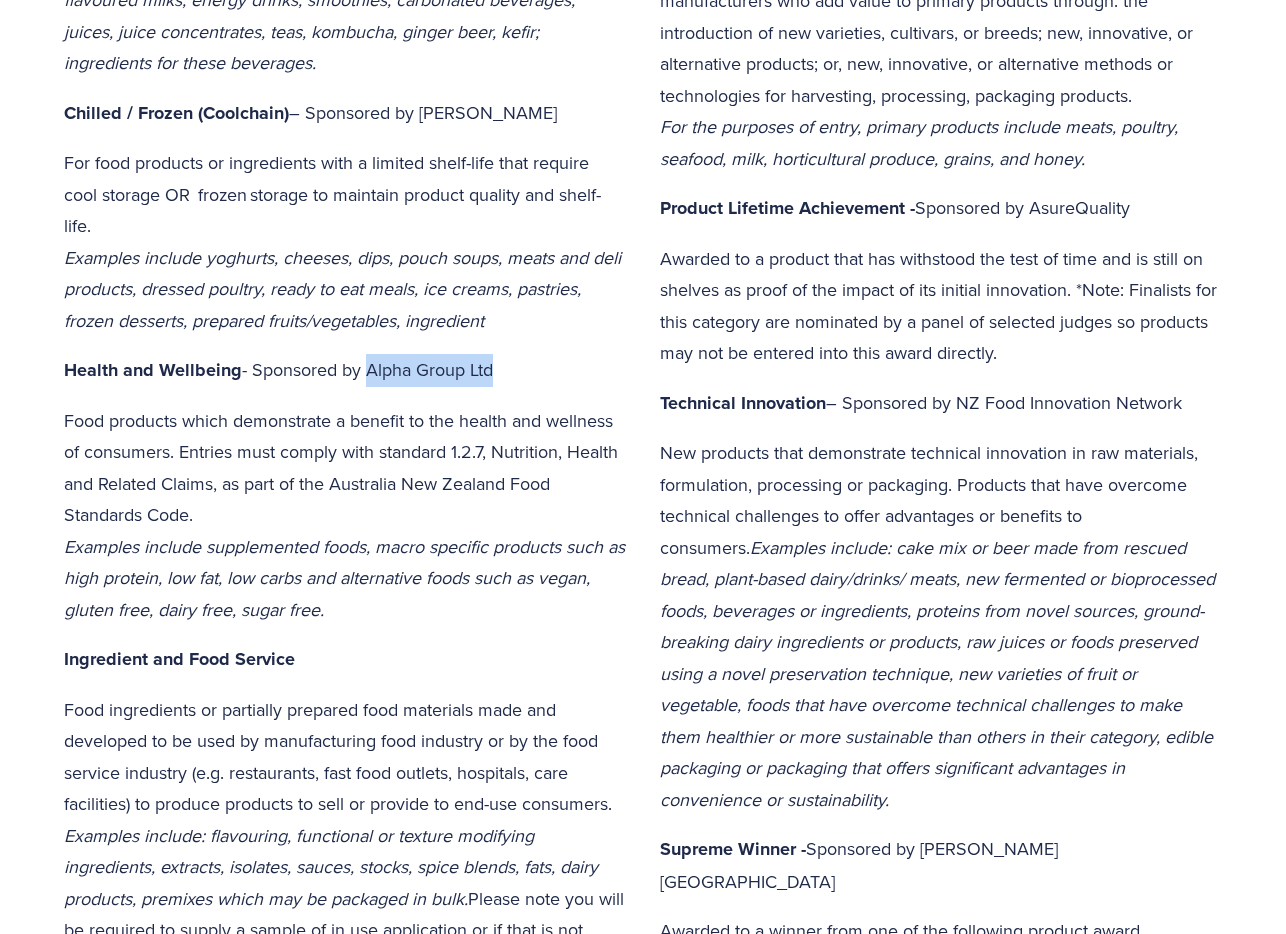 drag, startPoint x: 369, startPoint y: 372, endPoint x: 498, endPoint y: 380, distance: 129.24782 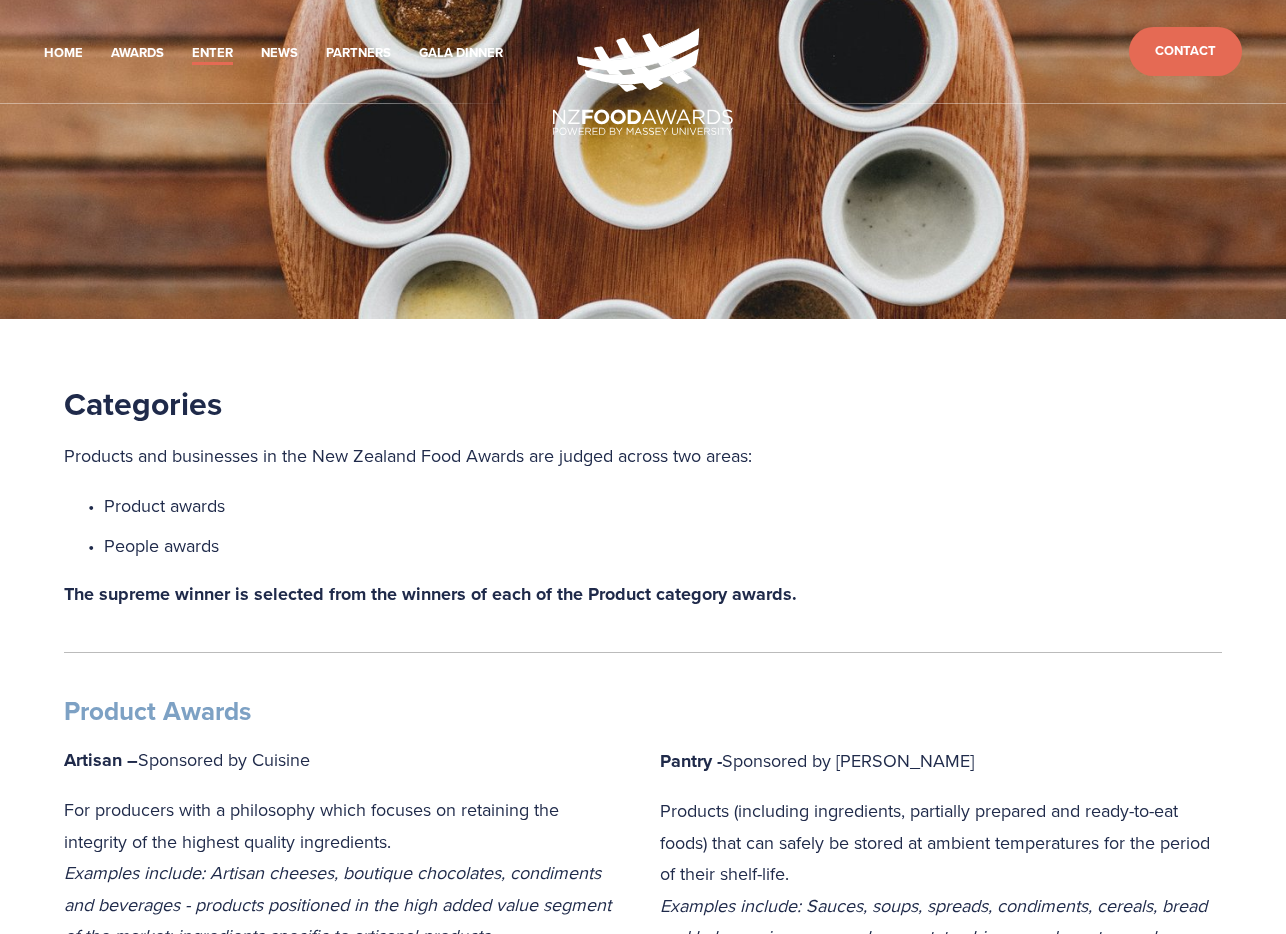 scroll, scrollTop: 0, scrollLeft: 0, axis: both 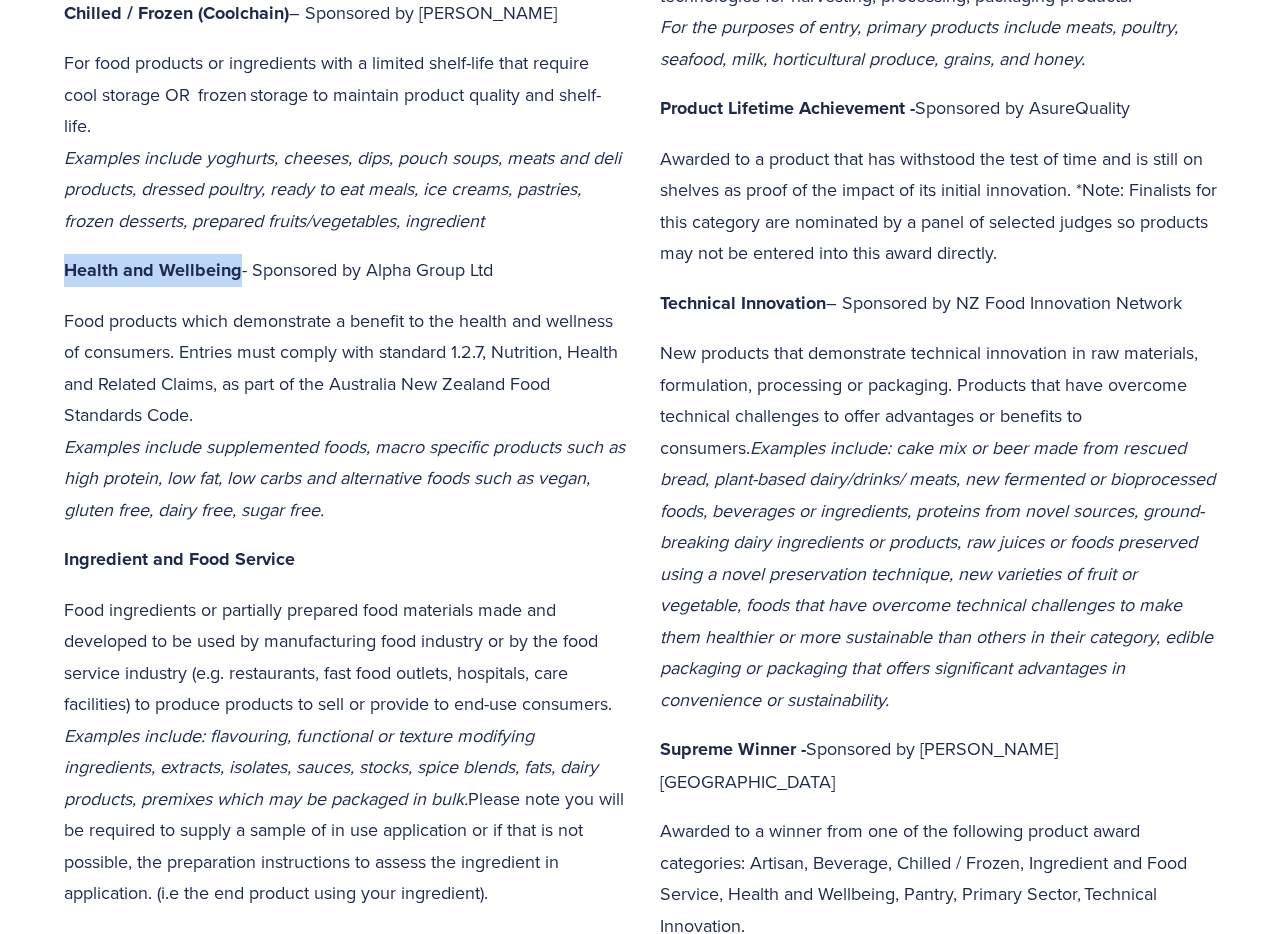 drag, startPoint x: 59, startPoint y: 269, endPoint x: 240, endPoint y: 273, distance: 181.04419 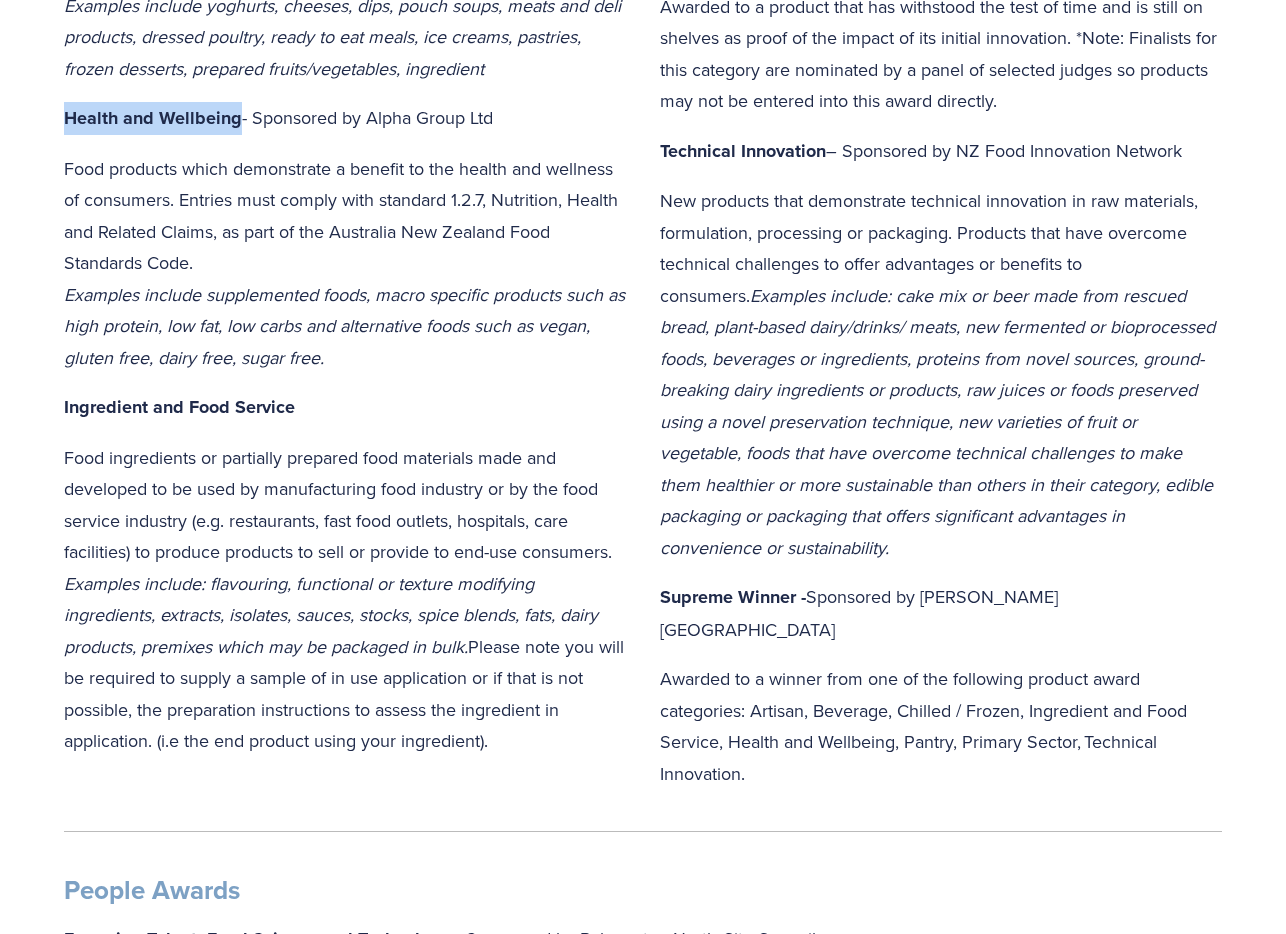 scroll, scrollTop: 1400, scrollLeft: 0, axis: vertical 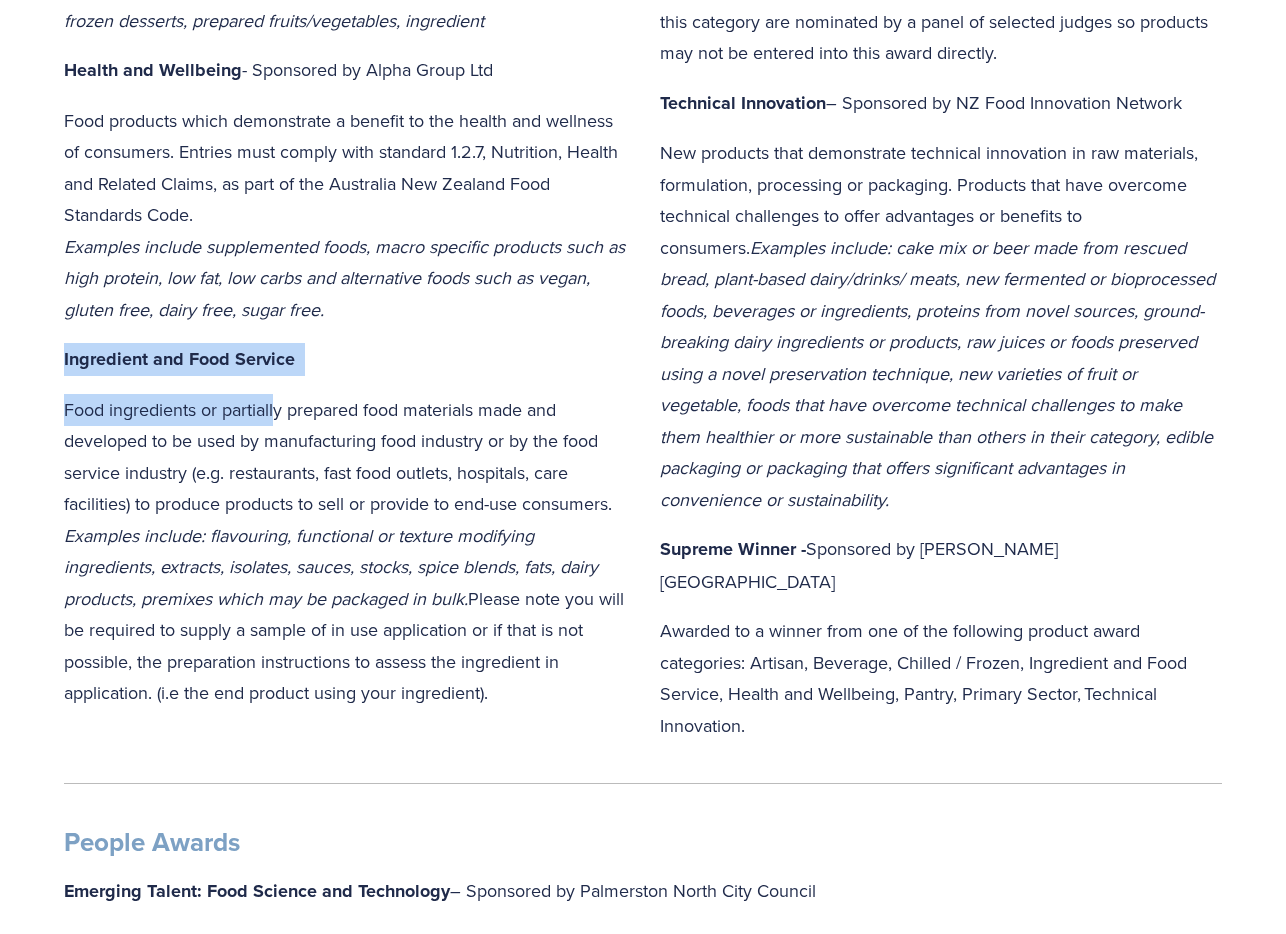 drag, startPoint x: 69, startPoint y: 360, endPoint x: 279, endPoint y: 376, distance: 210.60864 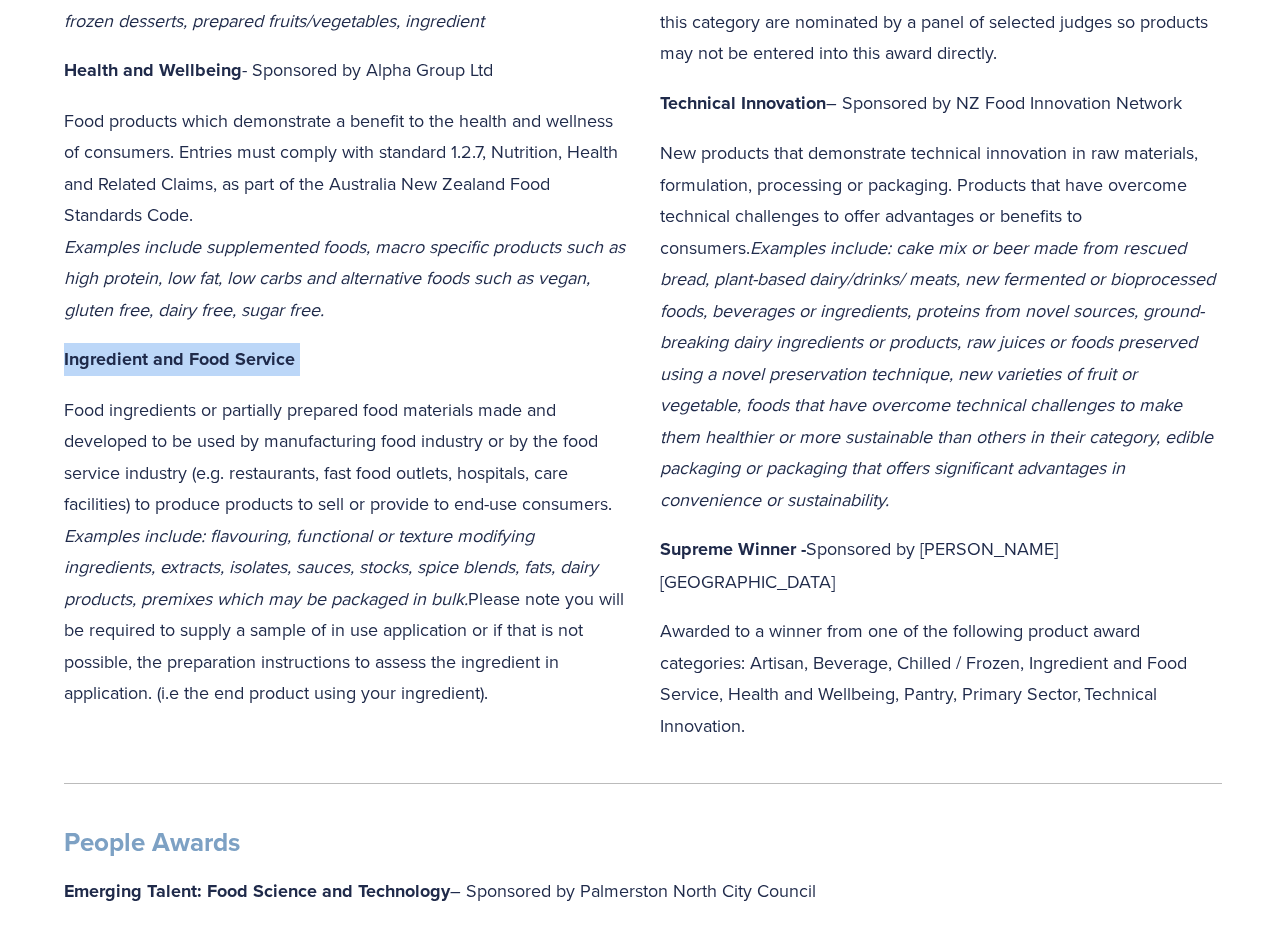 drag, startPoint x: 332, startPoint y: 347, endPoint x: 63, endPoint y: 364, distance: 269.53665 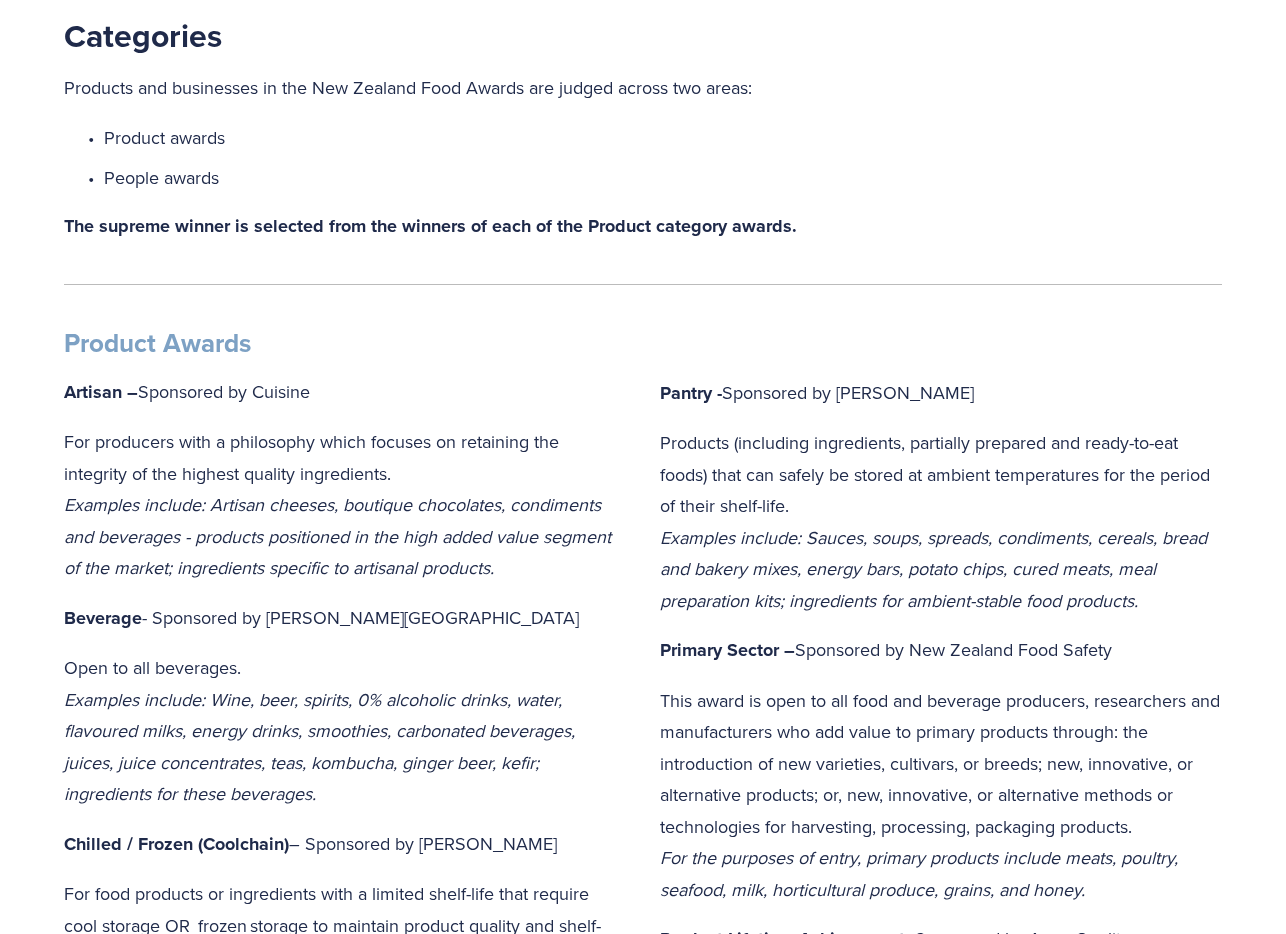 scroll, scrollTop: 400, scrollLeft: 0, axis: vertical 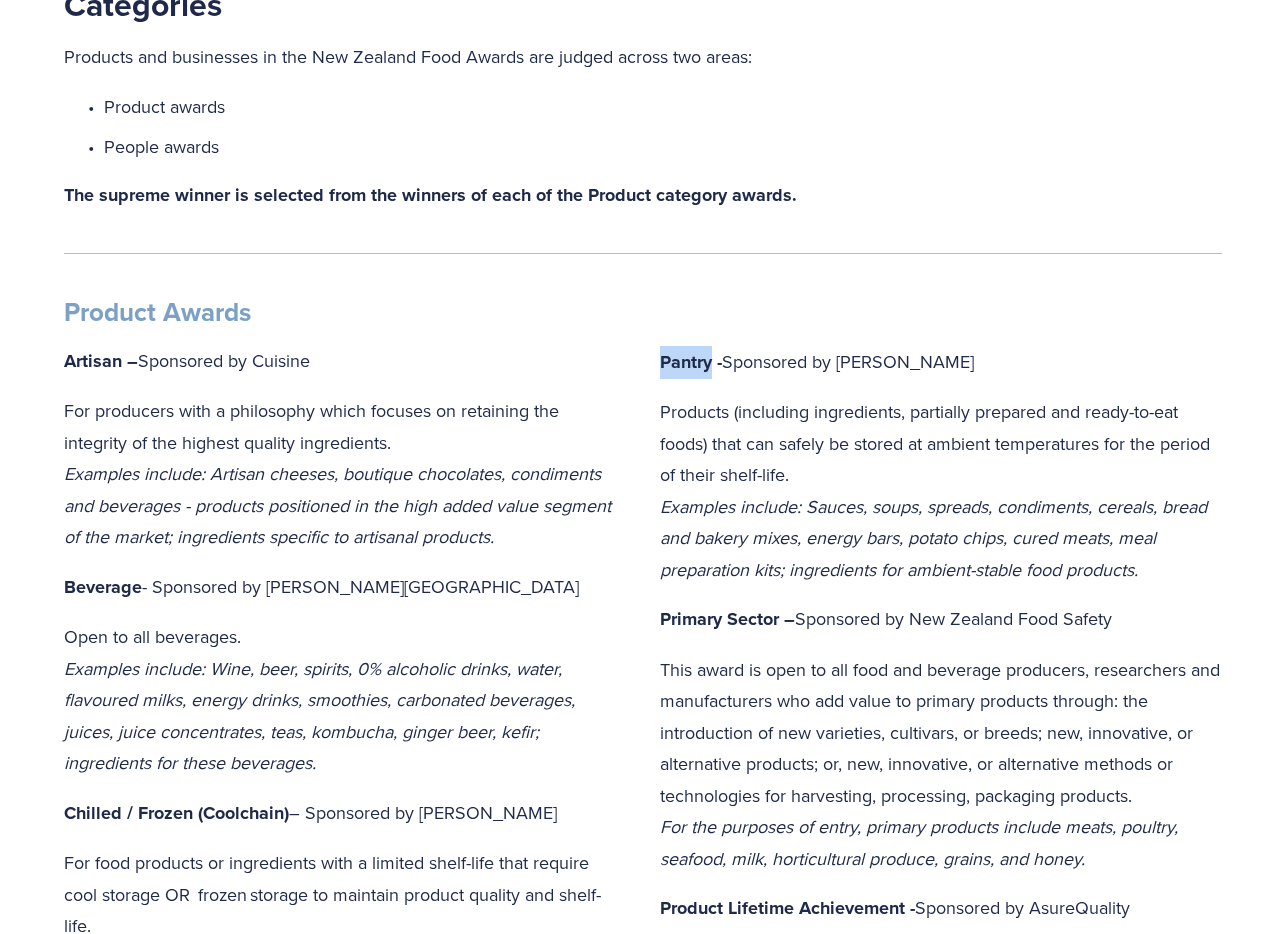 drag, startPoint x: 714, startPoint y: 362, endPoint x: 652, endPoint y: 365, distance: 62.072536 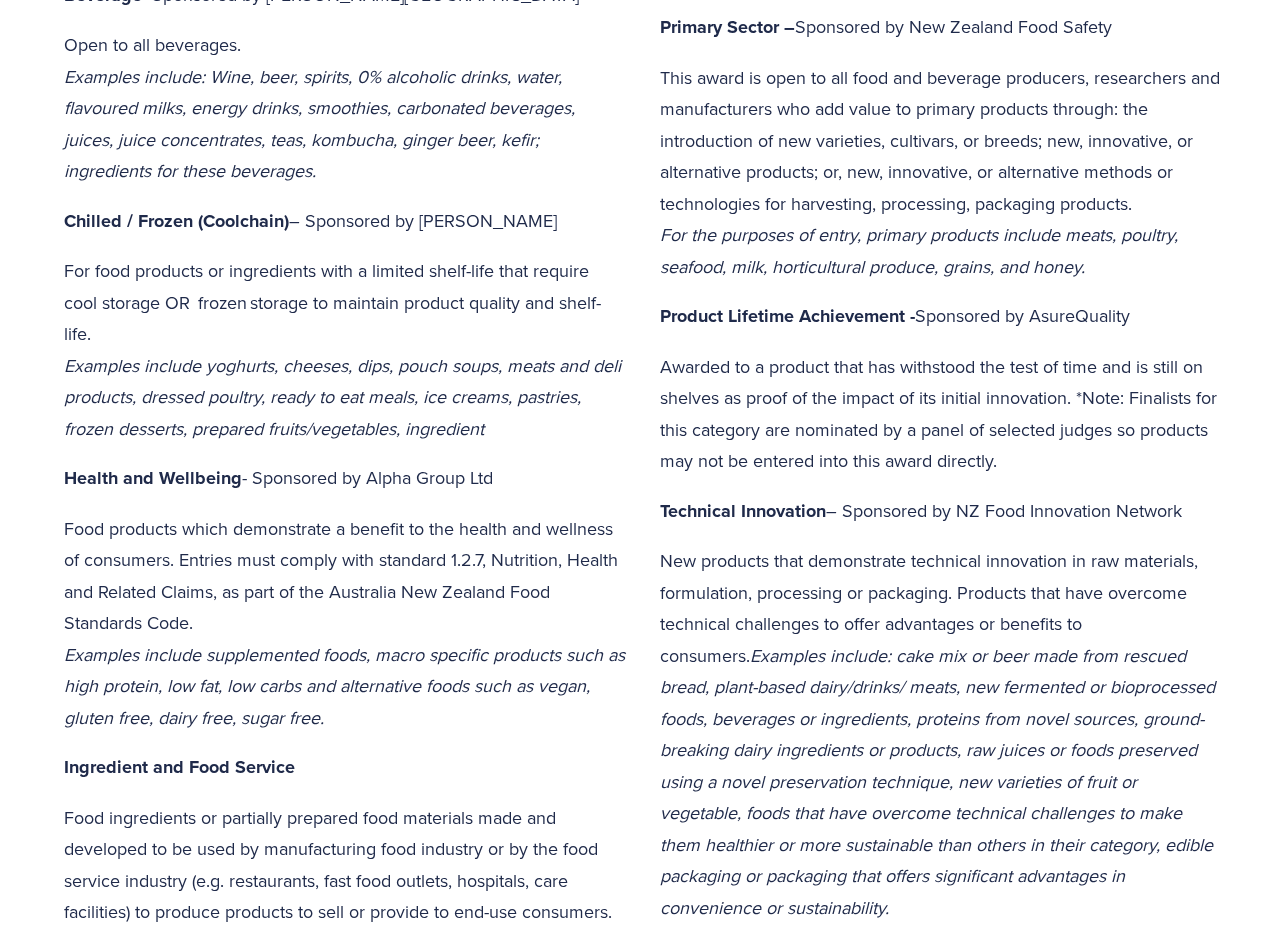 scroll, scrollTop: 1000, scrollLeft: 0, axis: vertical 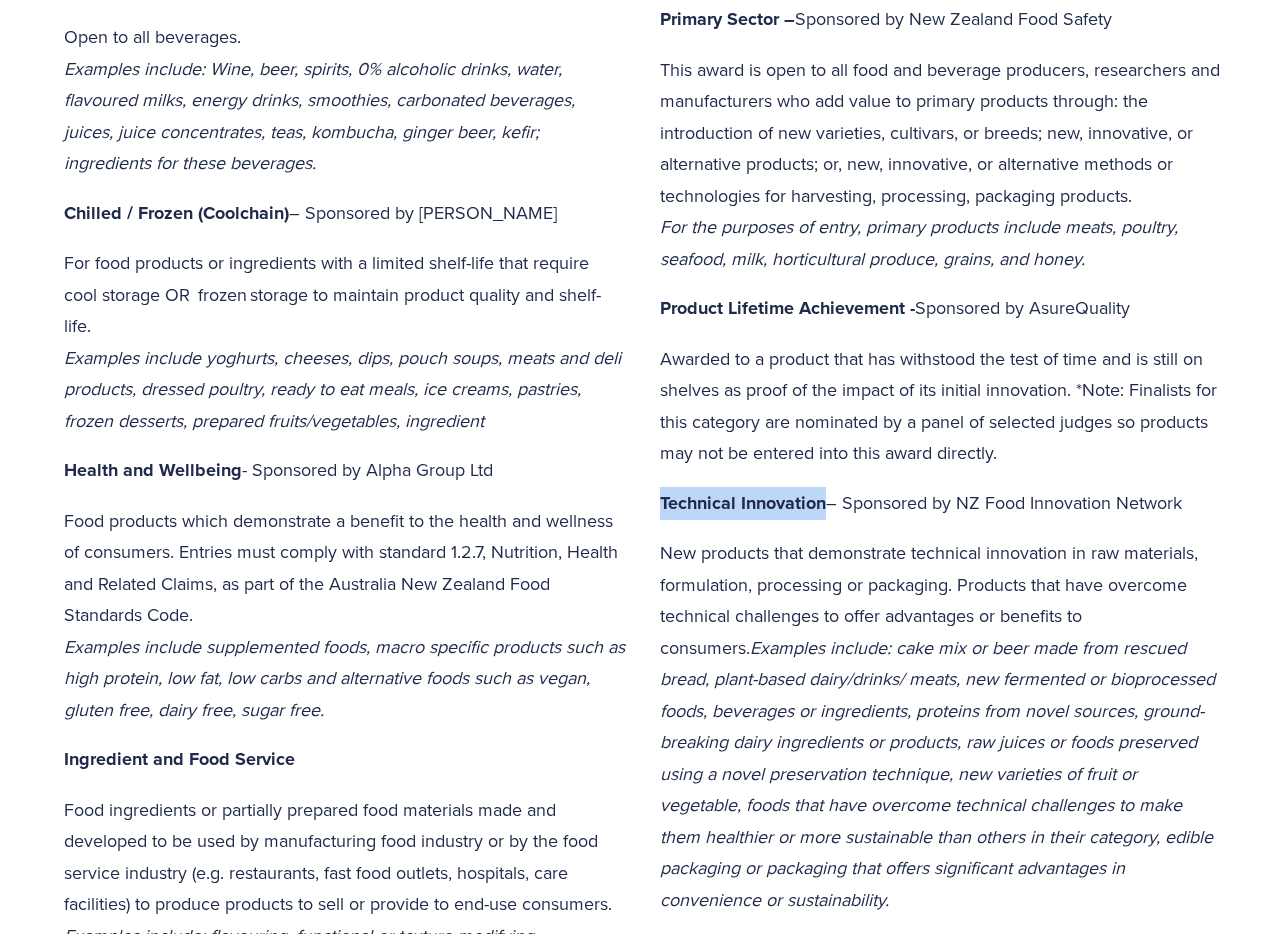 drag, startPoint x: 662, startPoint y: 505, endPoint x: 824, endPoint y: 507, distance: 162.01234 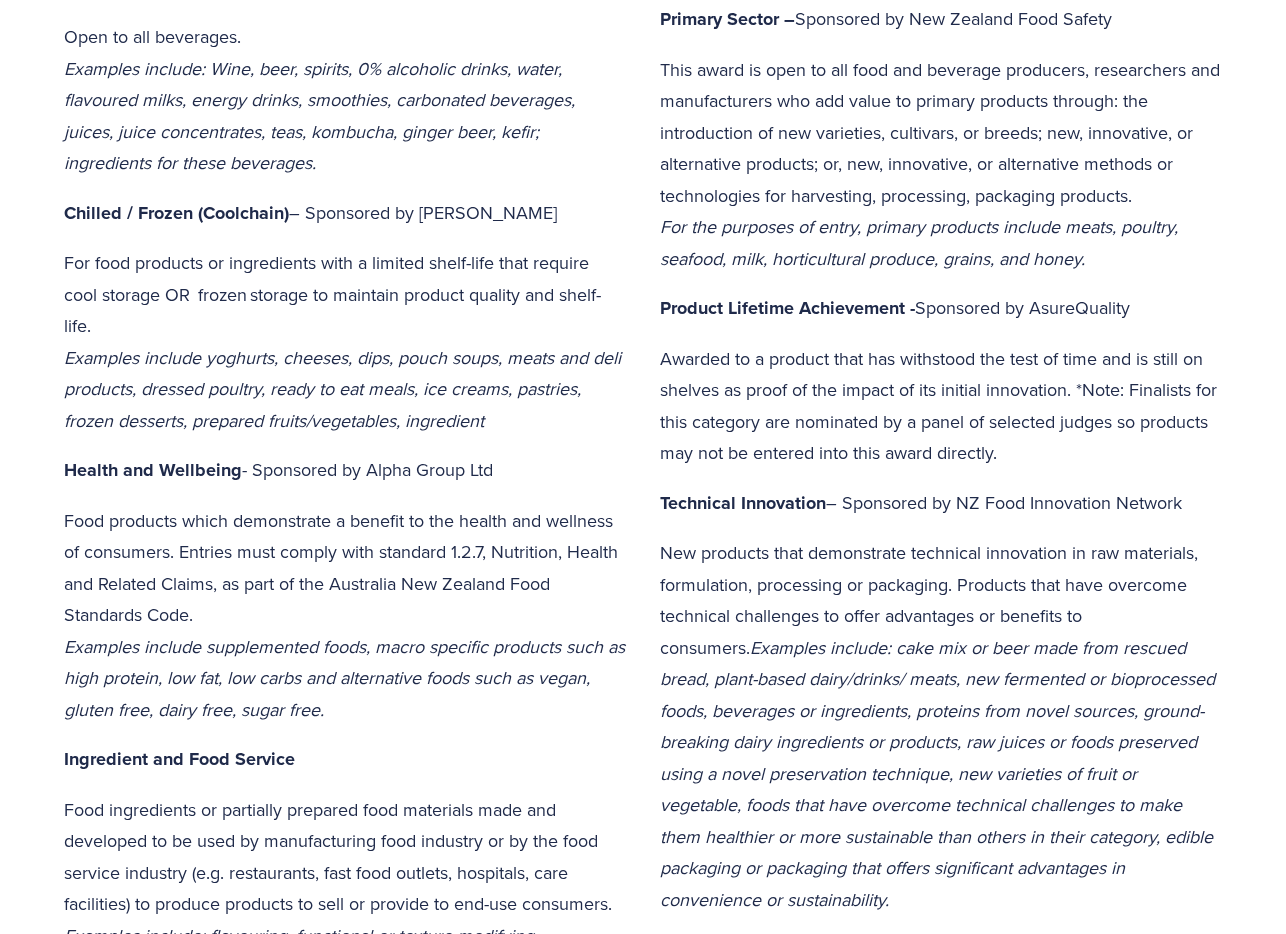 click on "Pantry -  Sponsored by Woolworths Products (including ingredients, partially prepared and ready-to-eat foods) that can safely be stored at ambient temperatures for the period of their shelf-life.  Examples include: Sauces, soups, spreads, condiments, cereals, bread and bakery mixes, energy bars, potato chips, cured meats, meal preparation kits; ingredients for ambient-stable food products. Primary Sector –  Sponsored by New Zealand Food Safety This award is open to all food and beverage producers, researchers and manufacturers who add value to primary products through: the introduction of new varieties, cultivars, or breeds; new, innovative, or alternative products; or, new, innovative, or alternative methods or technologies for harvesting, processing, packaging products.   For the purposes of entry, primary products include meats, poultry, seafood, milk, horticultural produce, grains, and honey. Product Lifetime Achievement -  Sponsored by AsureQuality Technical Innovation Supreme Winner -" at bounding box center [941, 418] 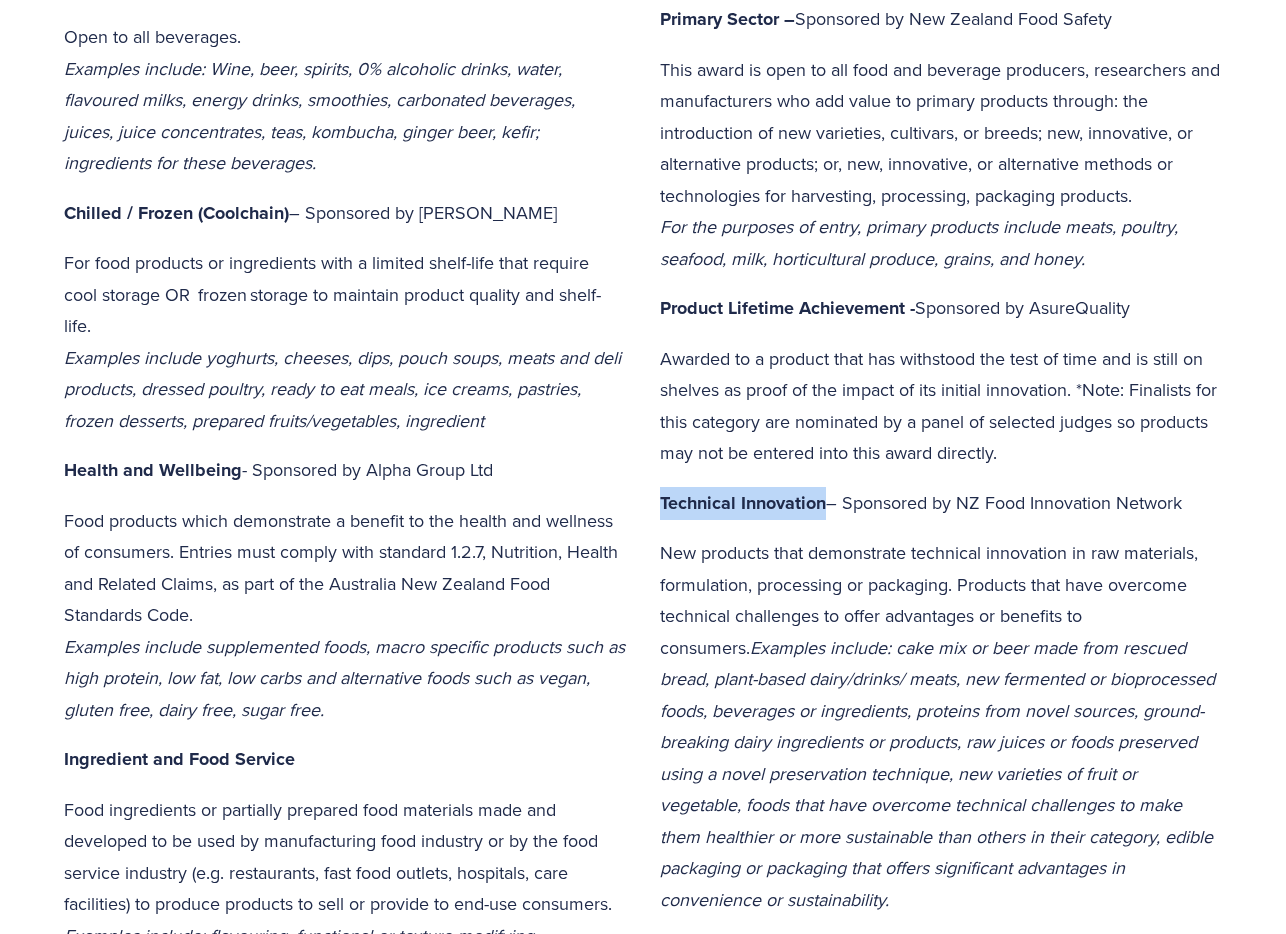 drag, startPoint x: 826, startPoint y: 502, endPoint x: 650, endPoint y: 497, distance: 176.07101 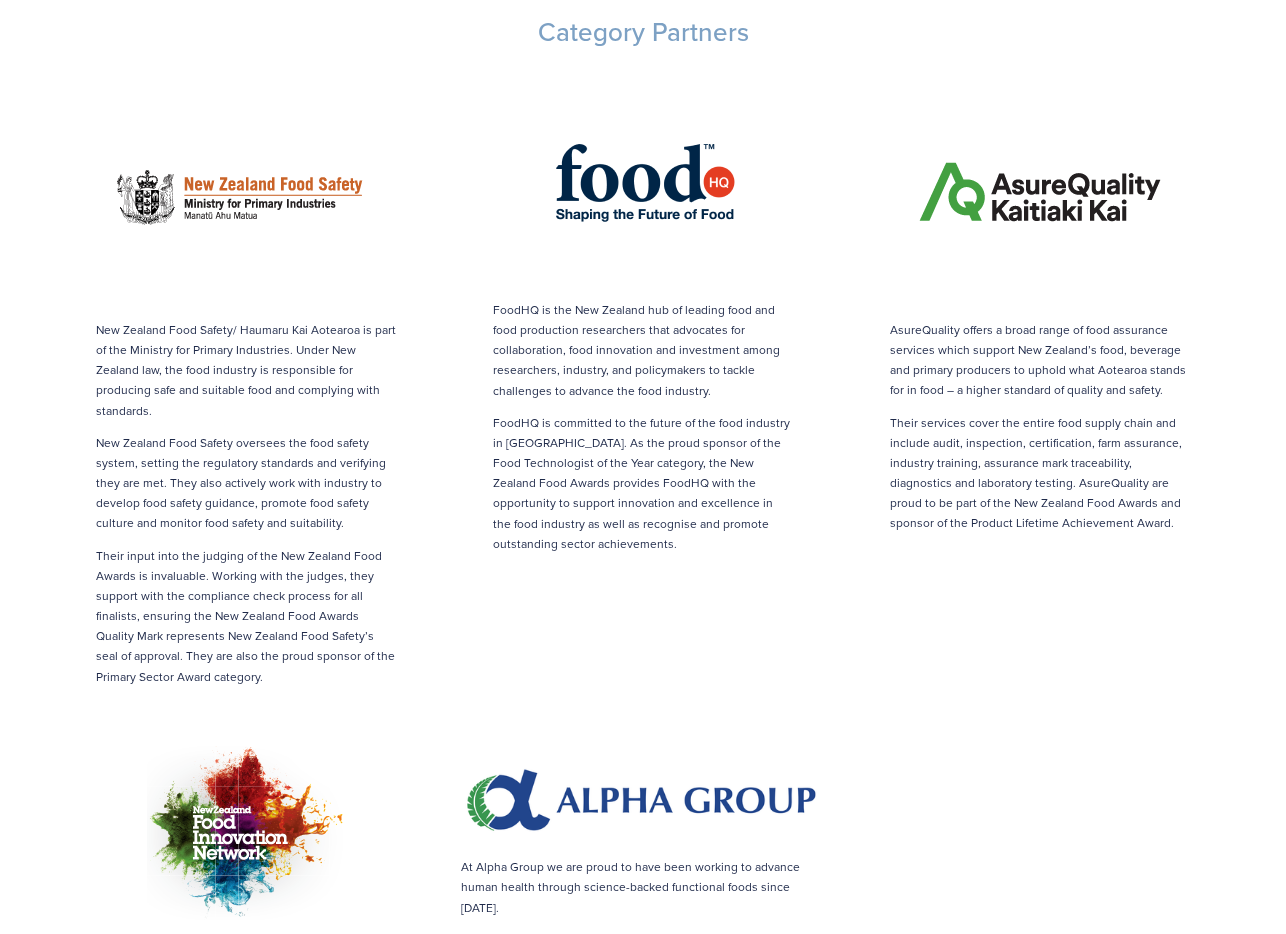 scroll, scrollTop: 2399, scrollLeft: 0, axis: vertical 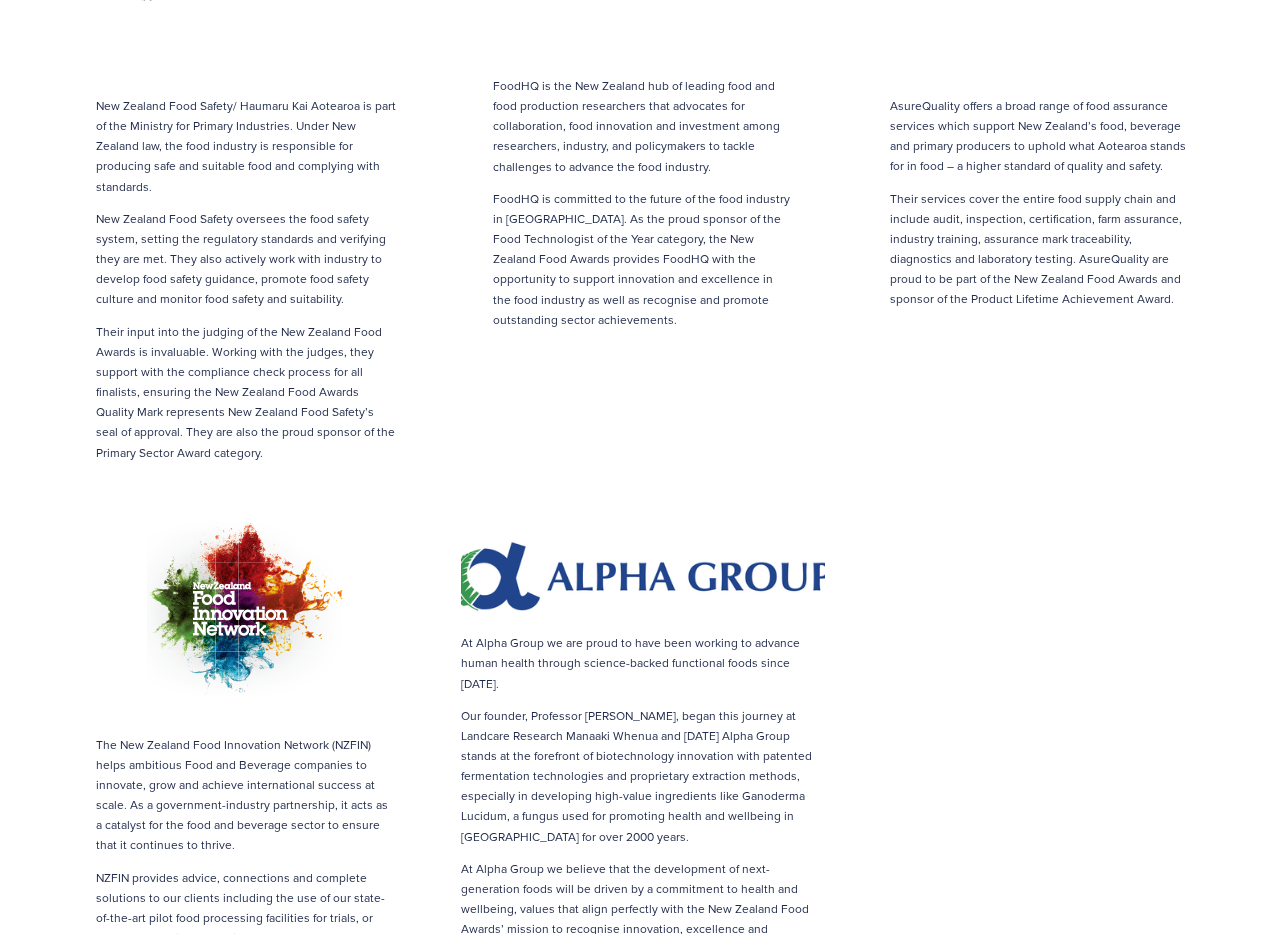 click at bounding box center (643, 577) 